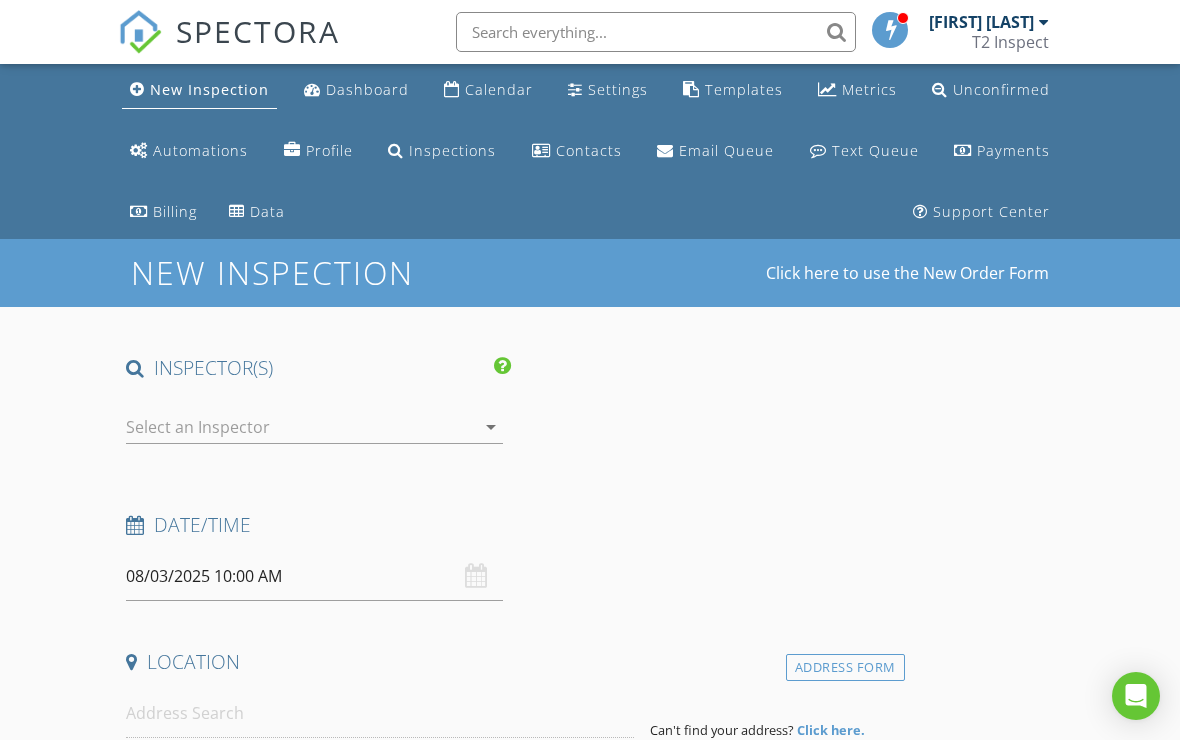 scroll, scrollTop: 0, scrollLeft: 0, axis: both 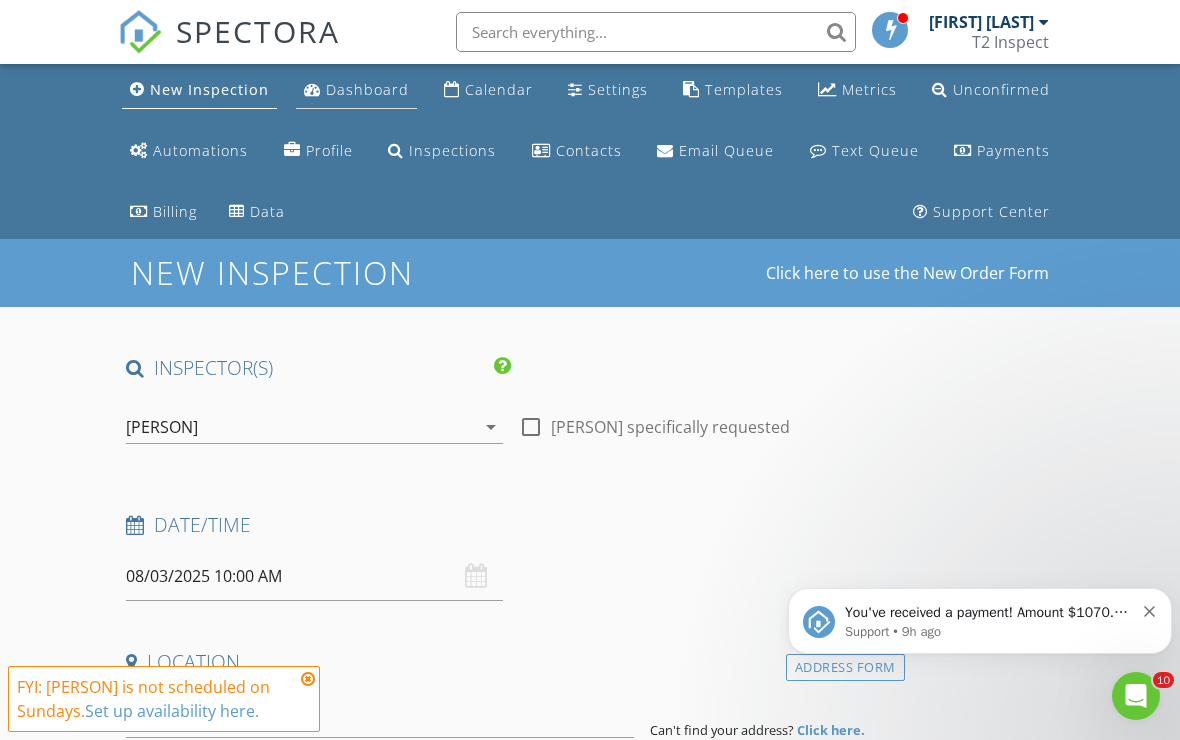 click on "Dashboard" at bounding box center [367, 89] 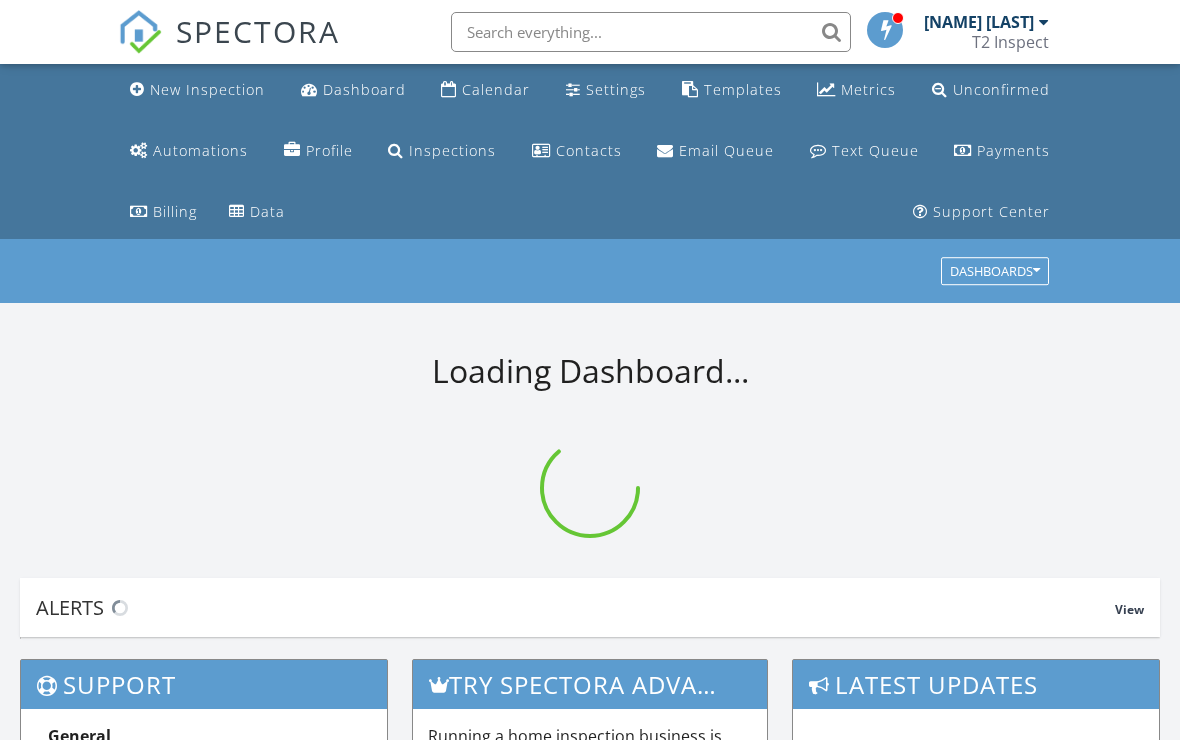 scroll, scrollTop: 0, scrollLeft: 0, axis: both 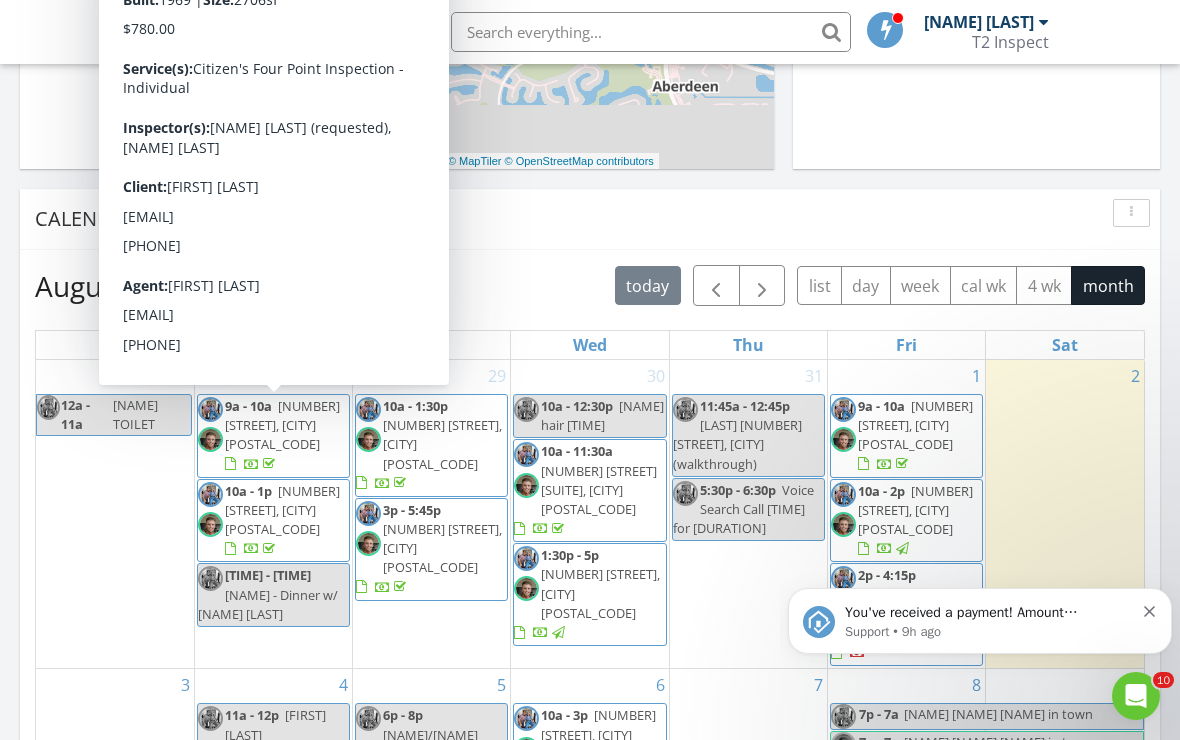 click on "[NUMBER] [STREET], [CITY] [POSTAL_CODE]" at bounding box center (282, 425) 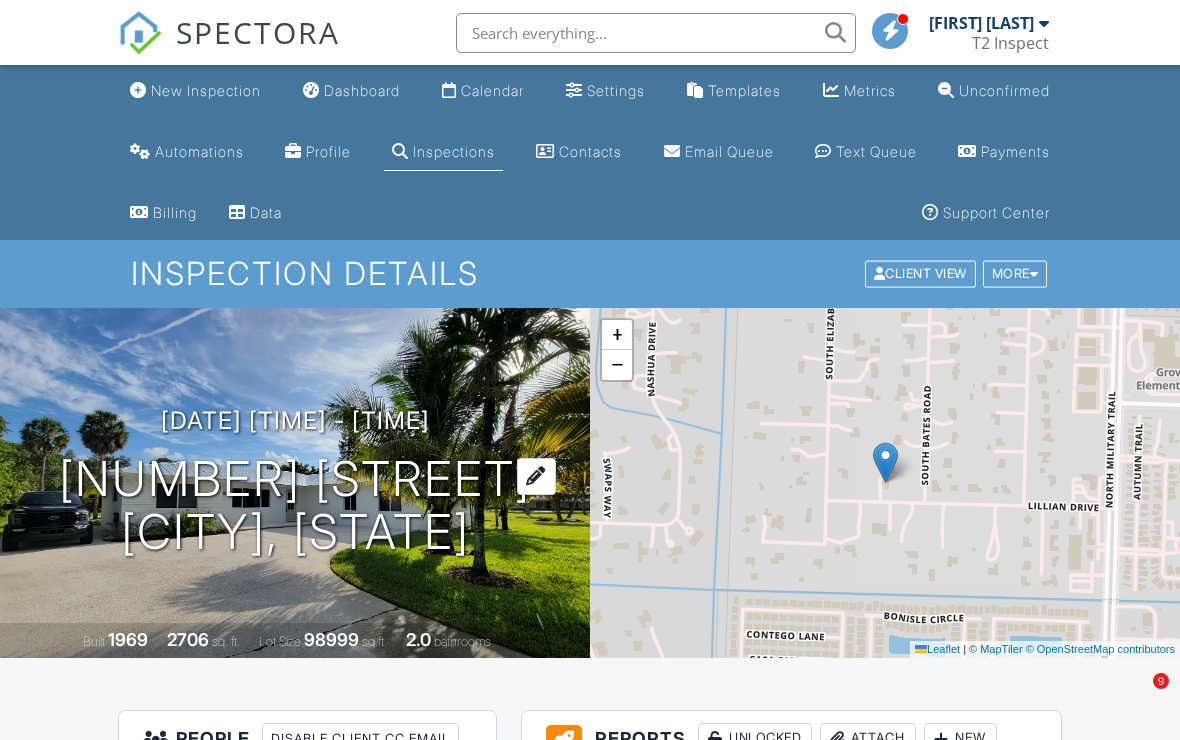 scroll, scrollTop: 111, scrollLeft: 0, axis: vertical 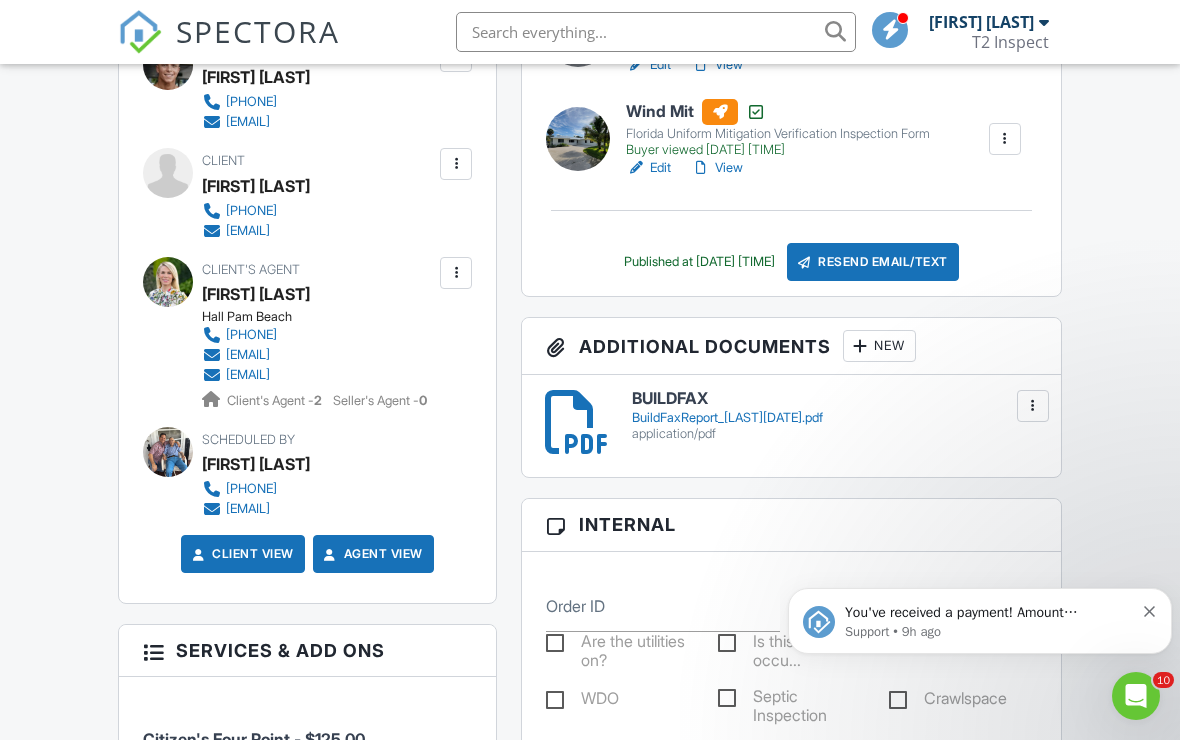click on "5617255725" at bounding box center [251, 489] 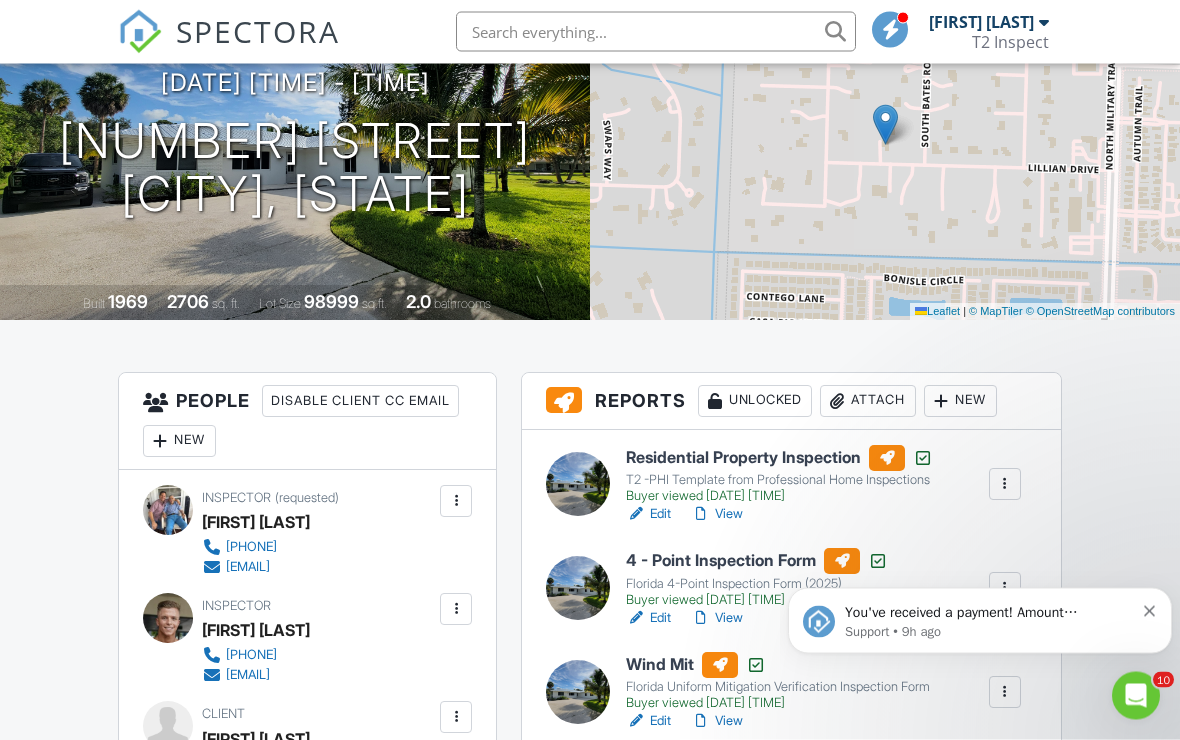 scroll, scrollTop: 0, scrollLeft: 0, axis: both 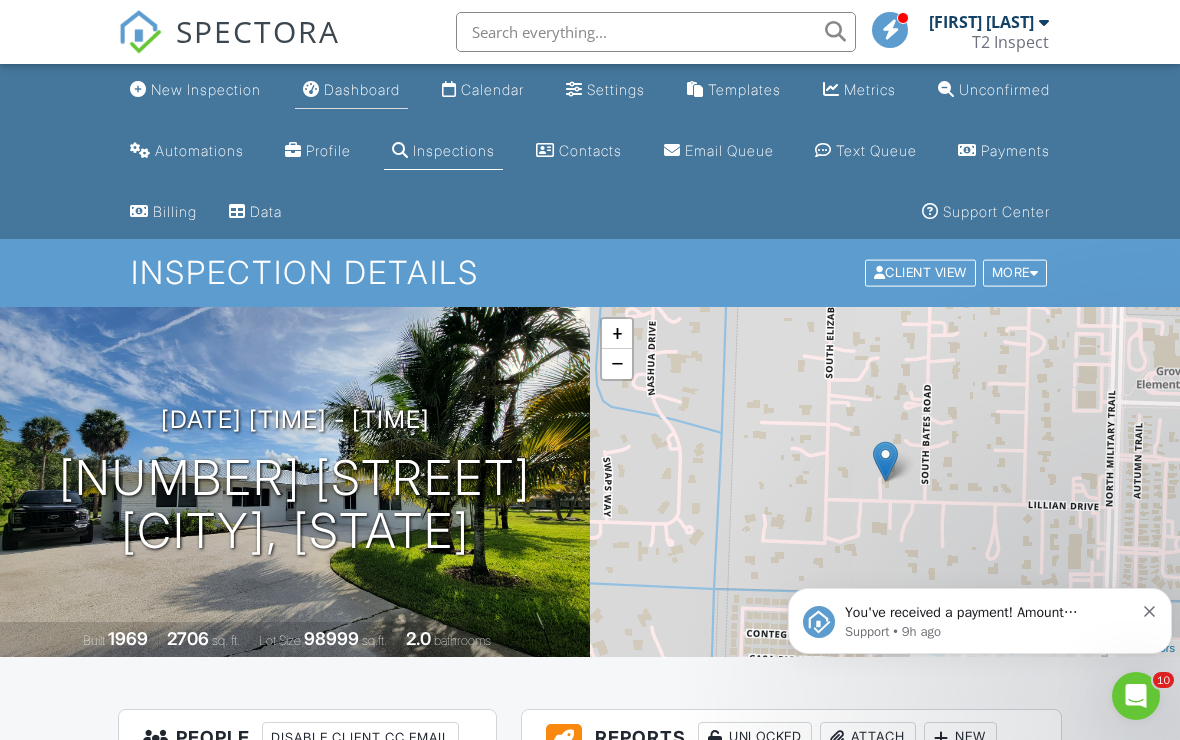 click on "Dashboard" at bounding box center (362, 89) 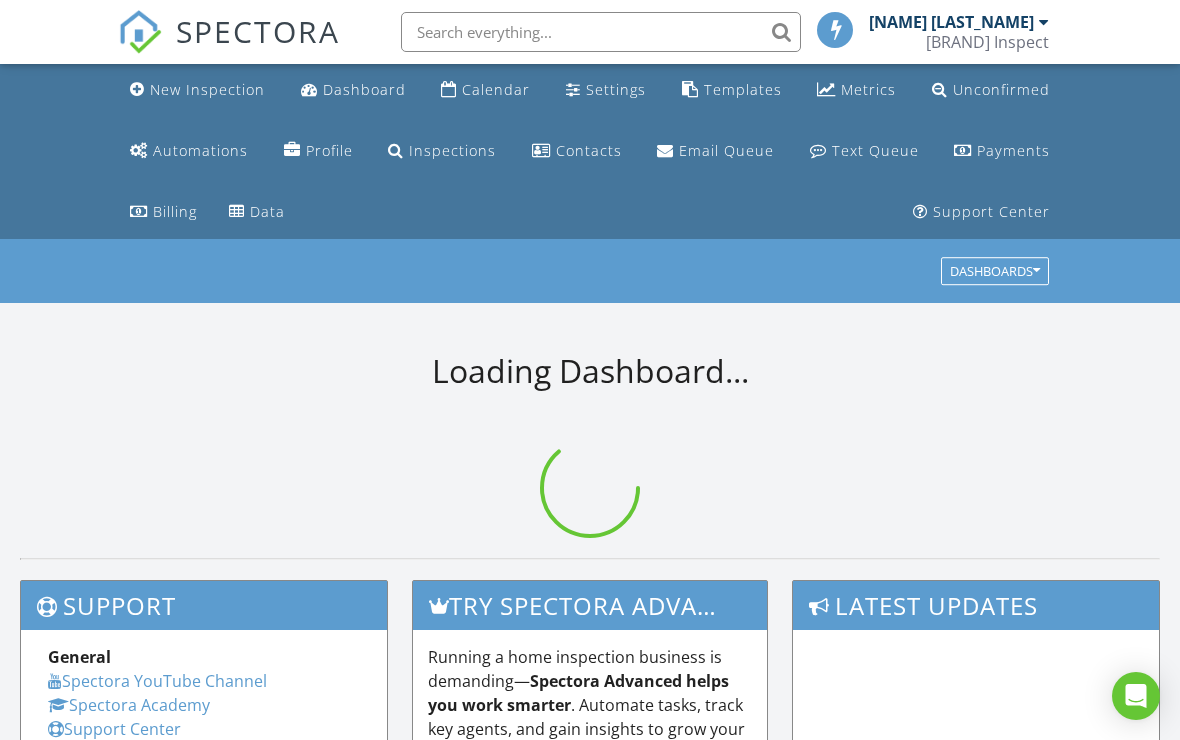 scroll, scrollTop: 0, scrollLeft: 0, axis: both 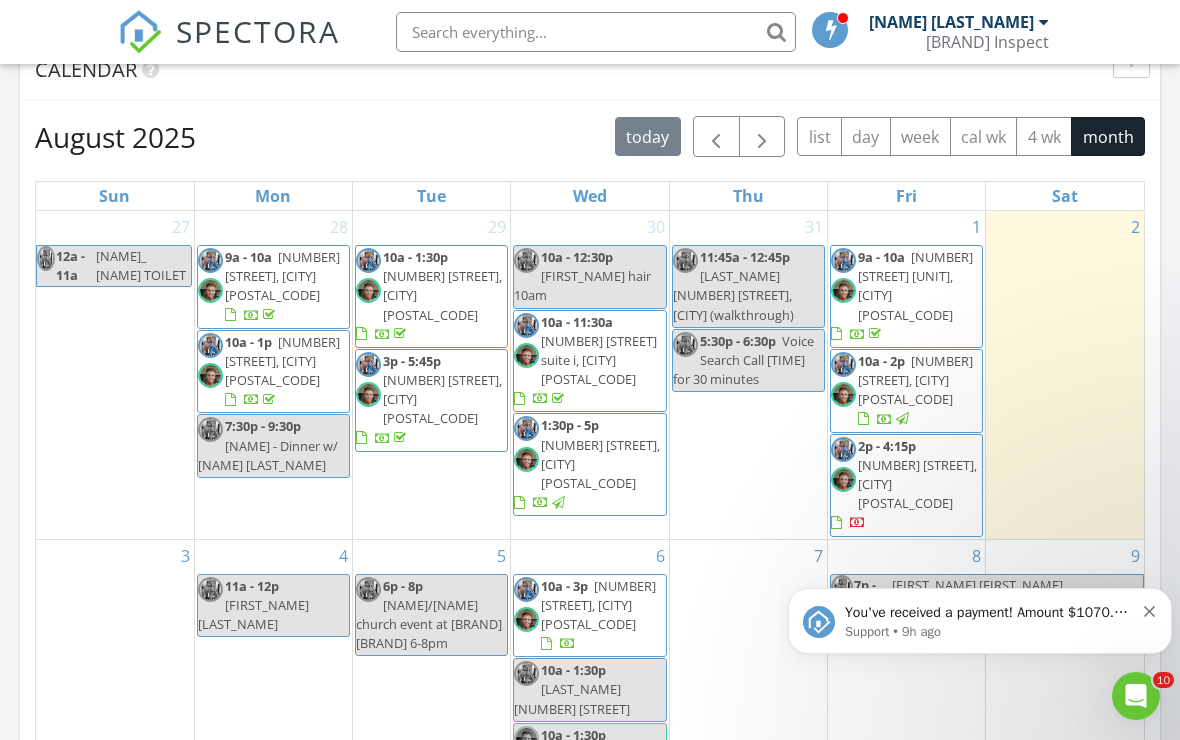 click on "August 2025 today list day week cal wk 4 wk month Sun Mon Tue Wed Thu Fri Sat 27
12a - 11a
MARK_ MAC TAGGART TOILET
28
9a - 10a
4795 Lillian Ave, Palm Beach Gardens 33418
10a - 1p
141 Cortez Rd, West Palm Beach 33405
7:30p - 9:30p
MARK - Dinner w/ Marcos Morales
29
10a - 1:30p
162 Palmetto Ln, West Palm Beach 33405" at bounding box center (590, 555) 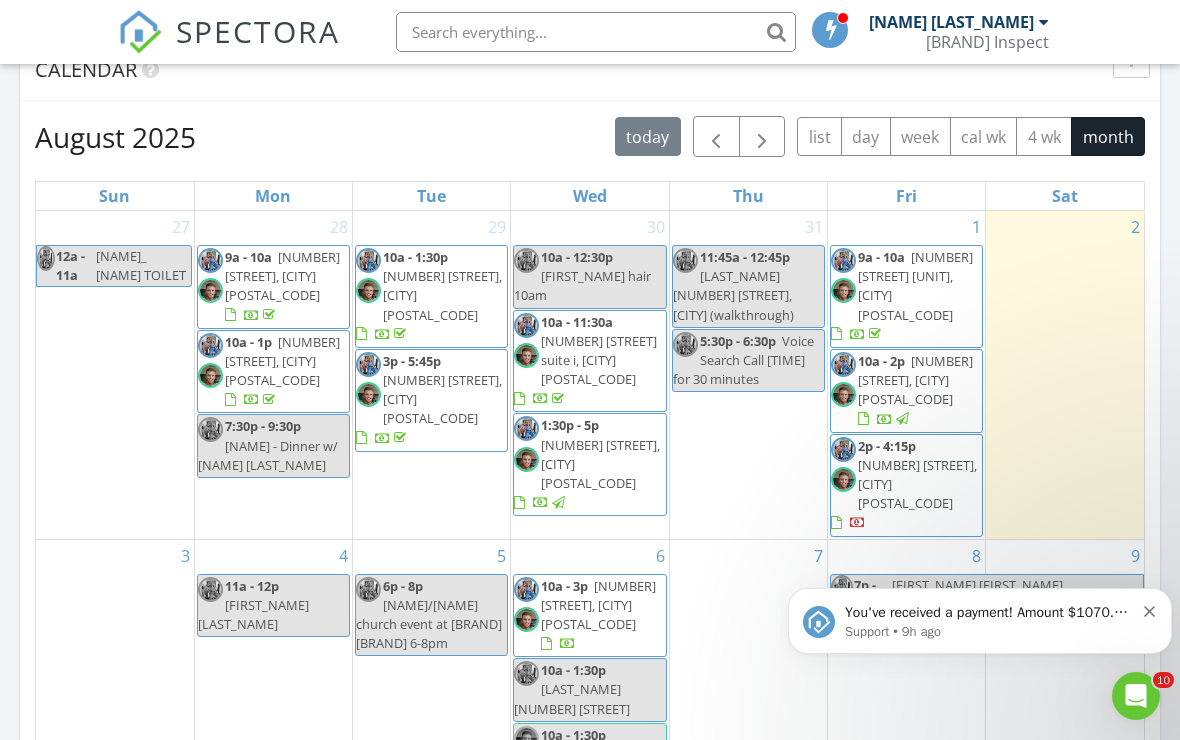 click on "[NUMBER] [STREET], [CITY] [POSTAL_CODE]" at bounding box center [282, 361] 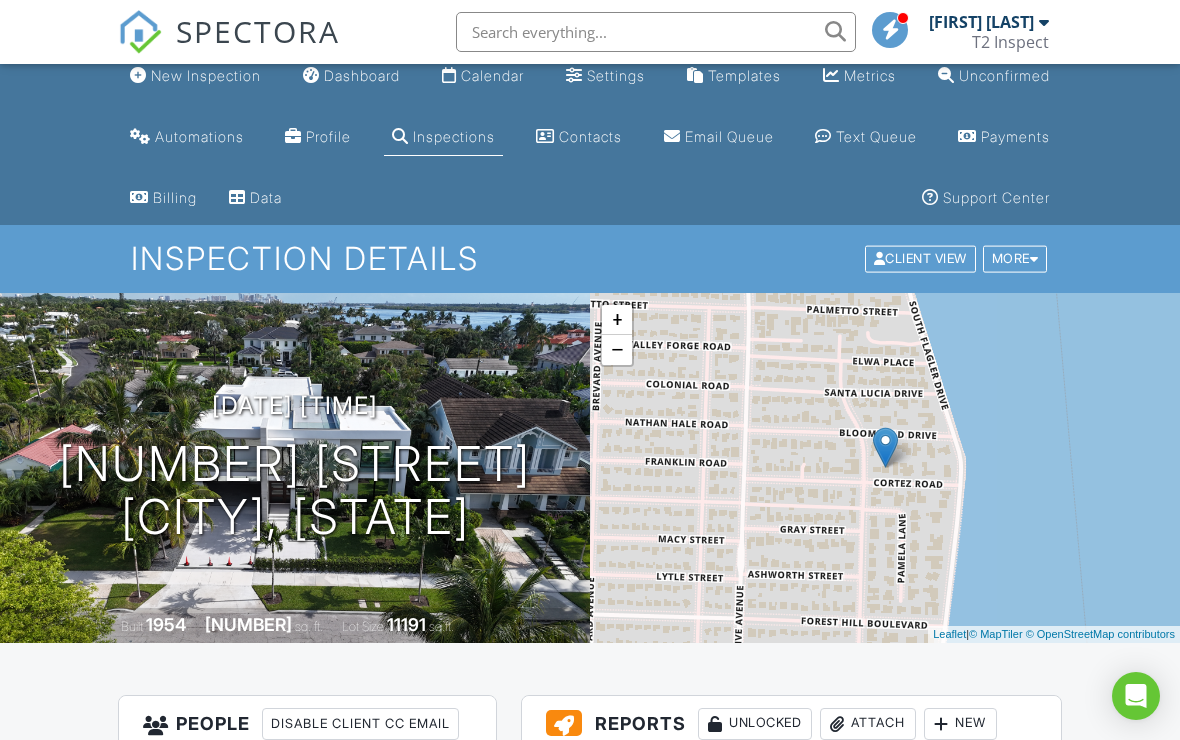 scroll, scrollTop: 264, scrollLeft: 0, axis: vertical 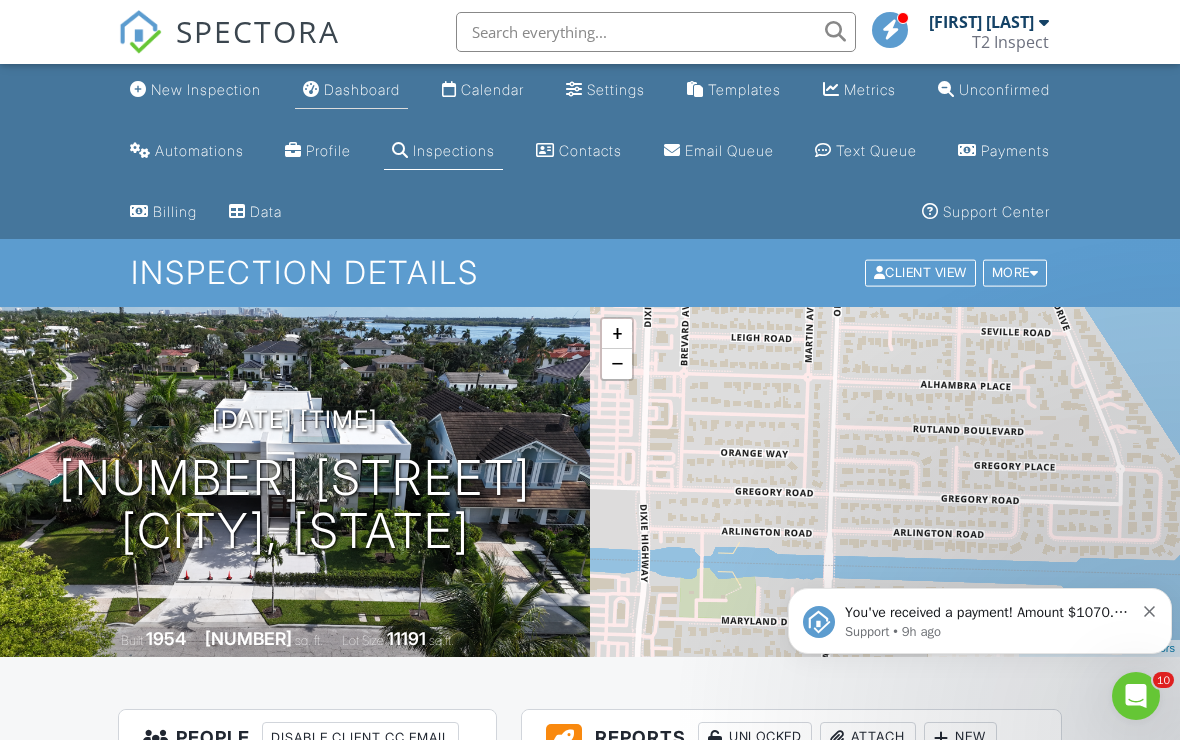 click on "Dashboard" at bounding box center (351, 90) 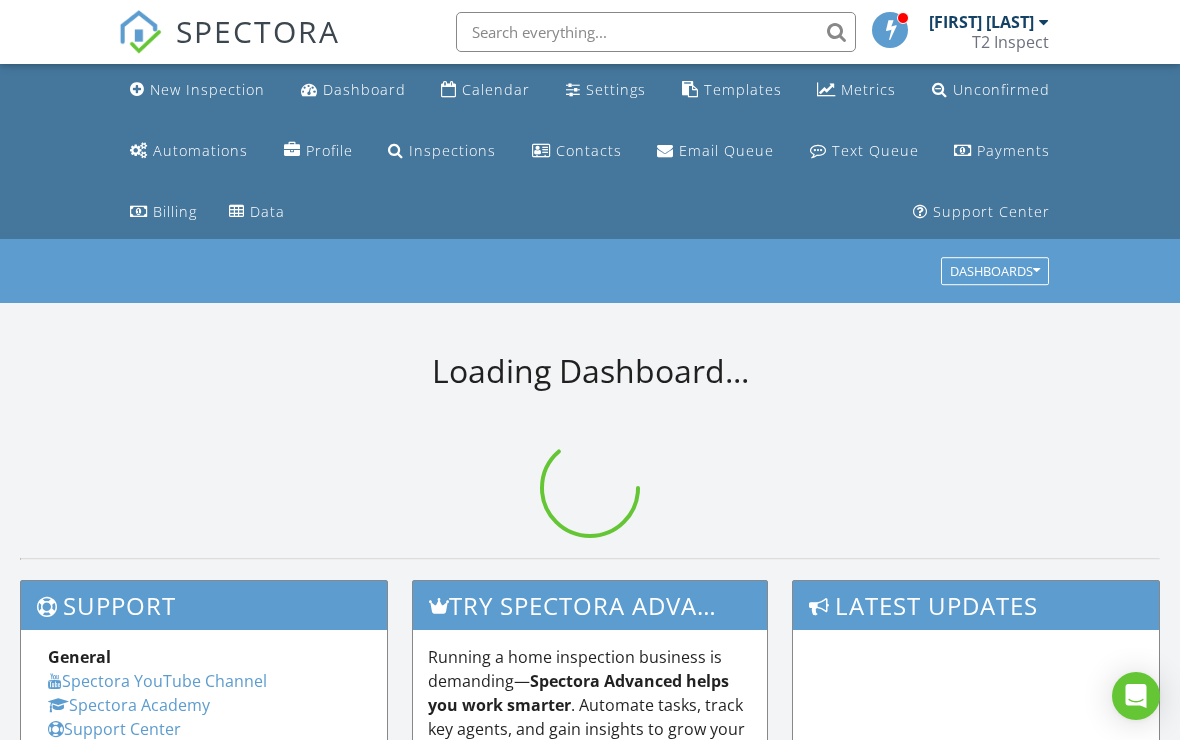 scroll, scrollTop: 0, scrollLeft: 0, axis: both 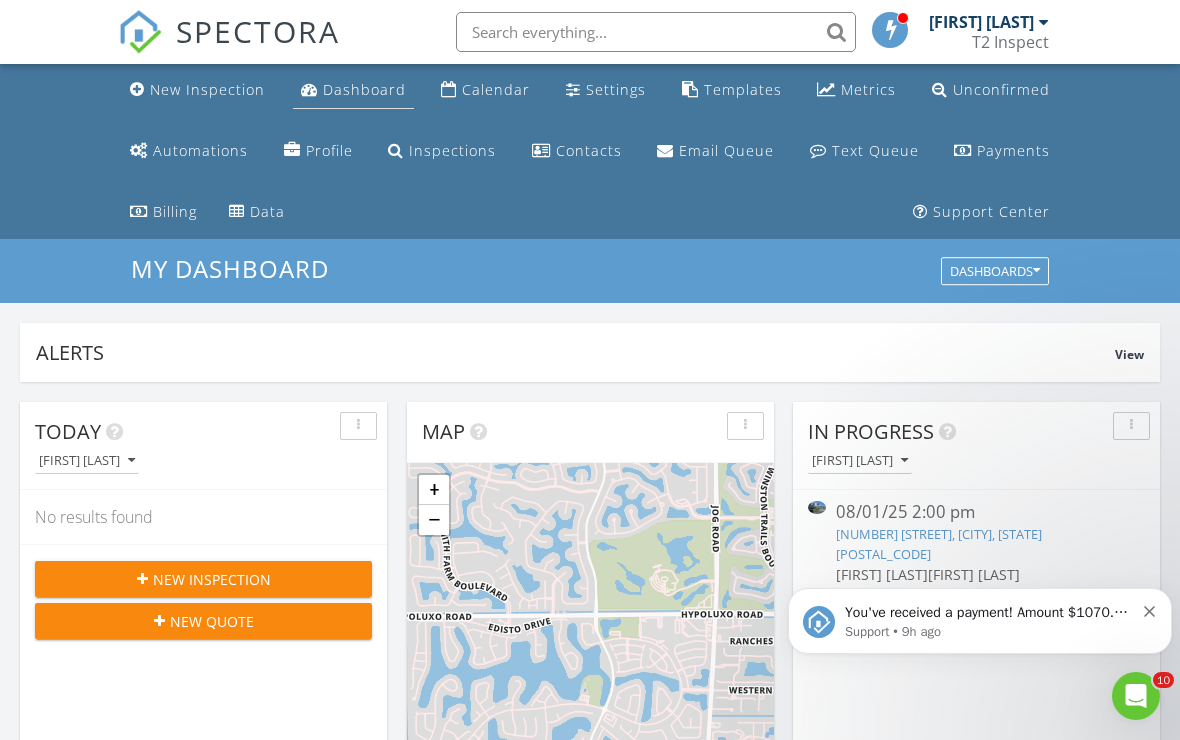 click on "Dashboard" at bounding box center (364, 89) 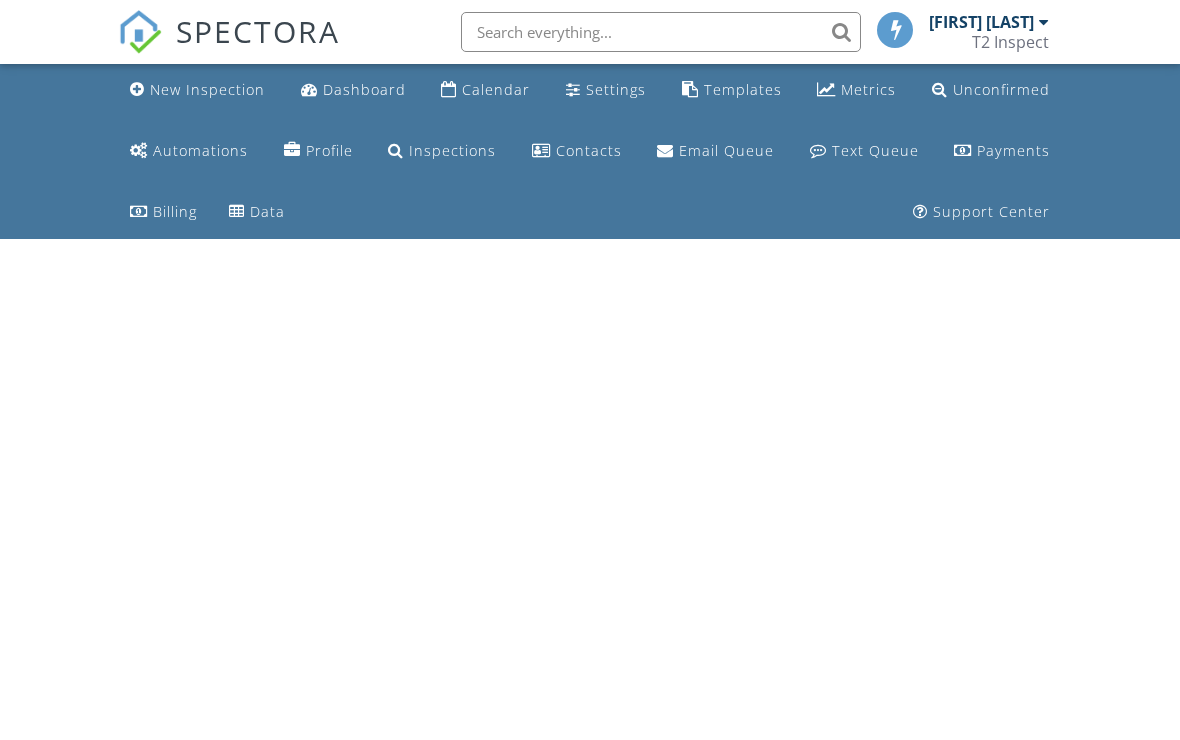 scroll, scrollTop: 0, scrollLeft: 0, axis: both 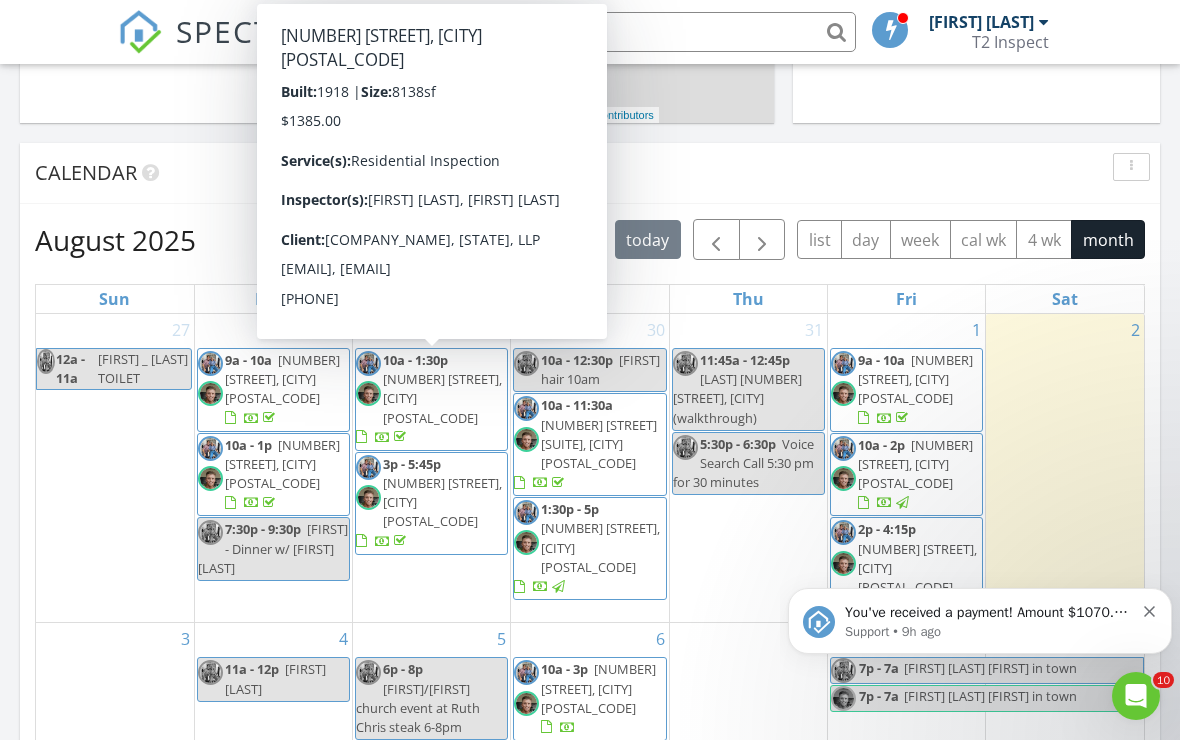 click on "162 Palmetto Ln, West Palm Beach 33405" at bounding box center [442, 398] 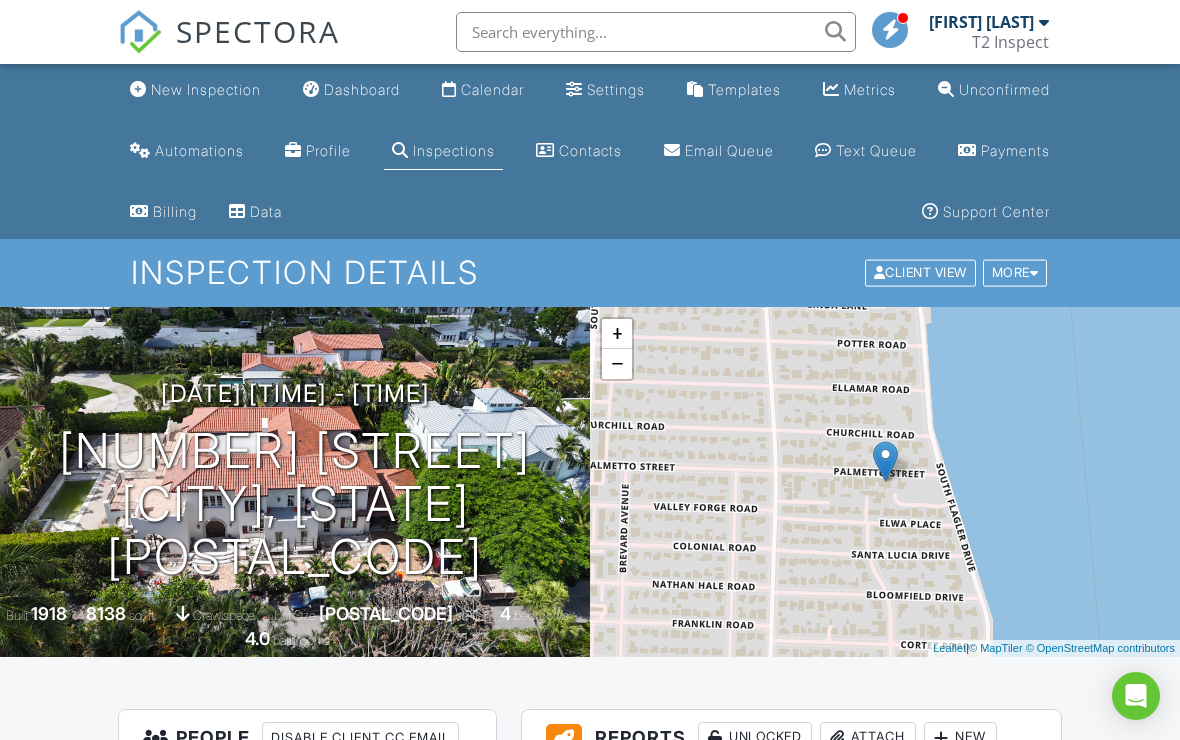 scroll, scrollTop: 0, scrollLeft: 0, axis: both 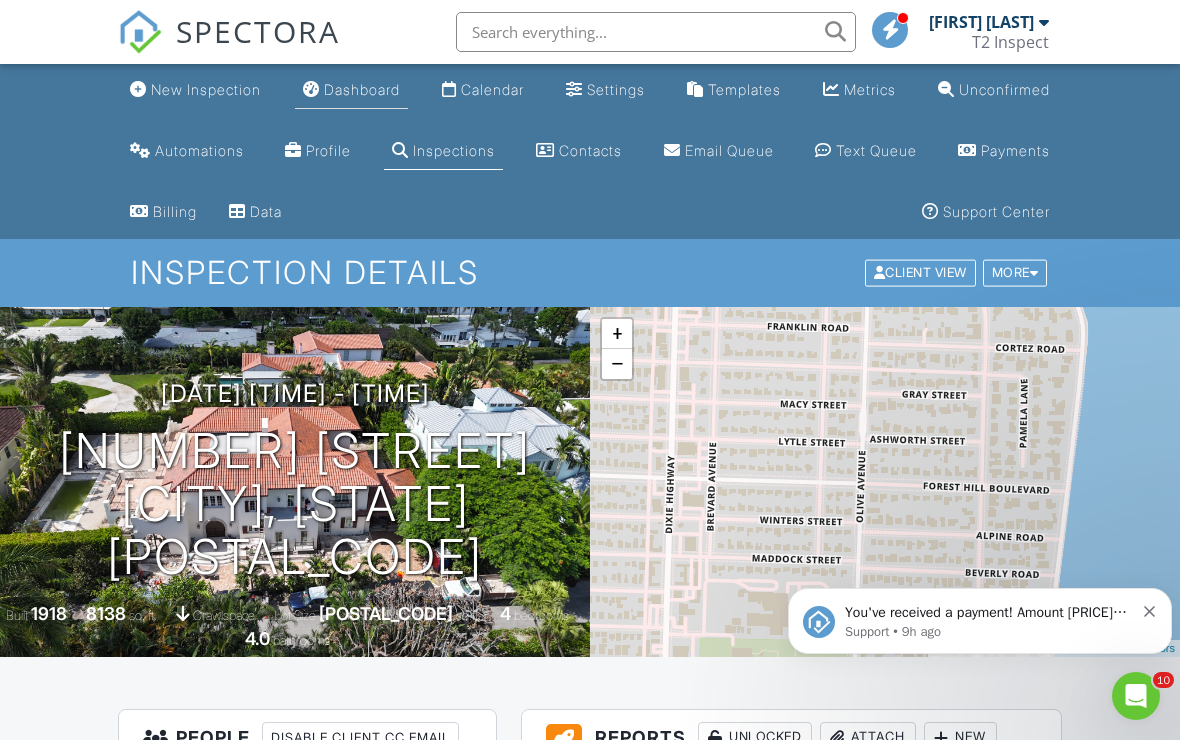click on "Dashboard" at bounding box center [362, 89] 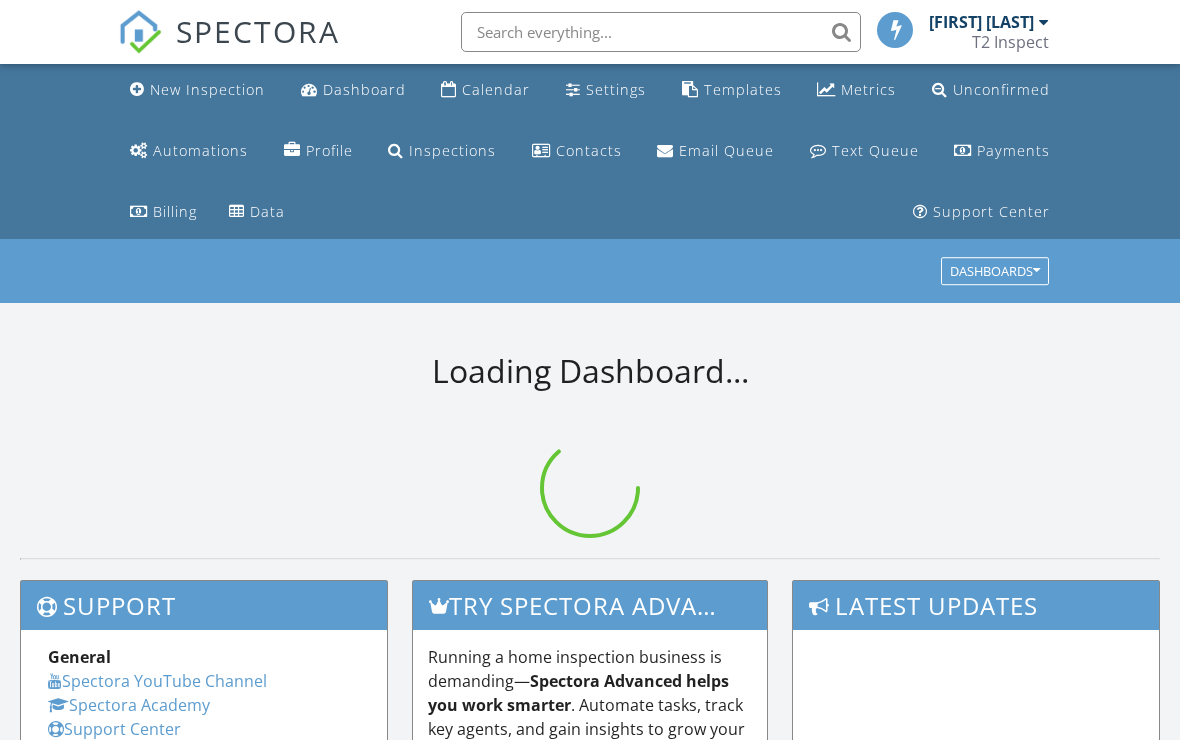 scroll, scrollTop: 0, scrollLeft: 0, axis: both 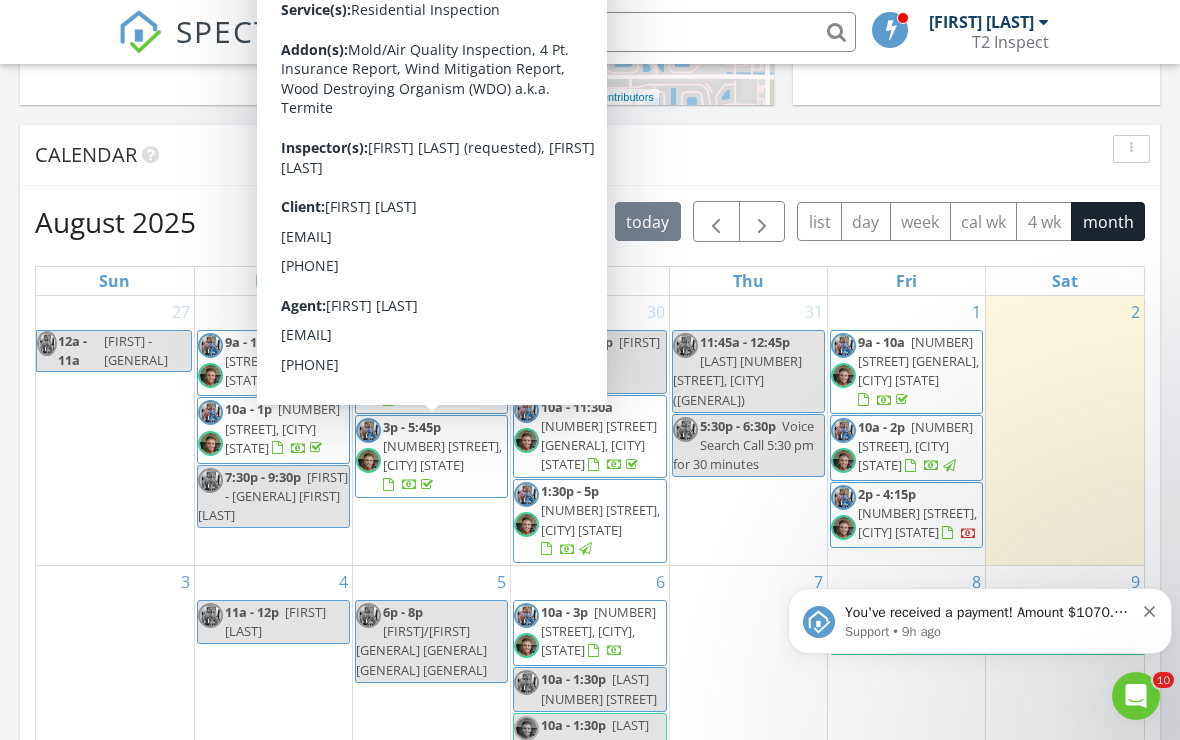 click on "870 NW 21st Way, Delray Beach 33445" at bounding box center [442, 455] 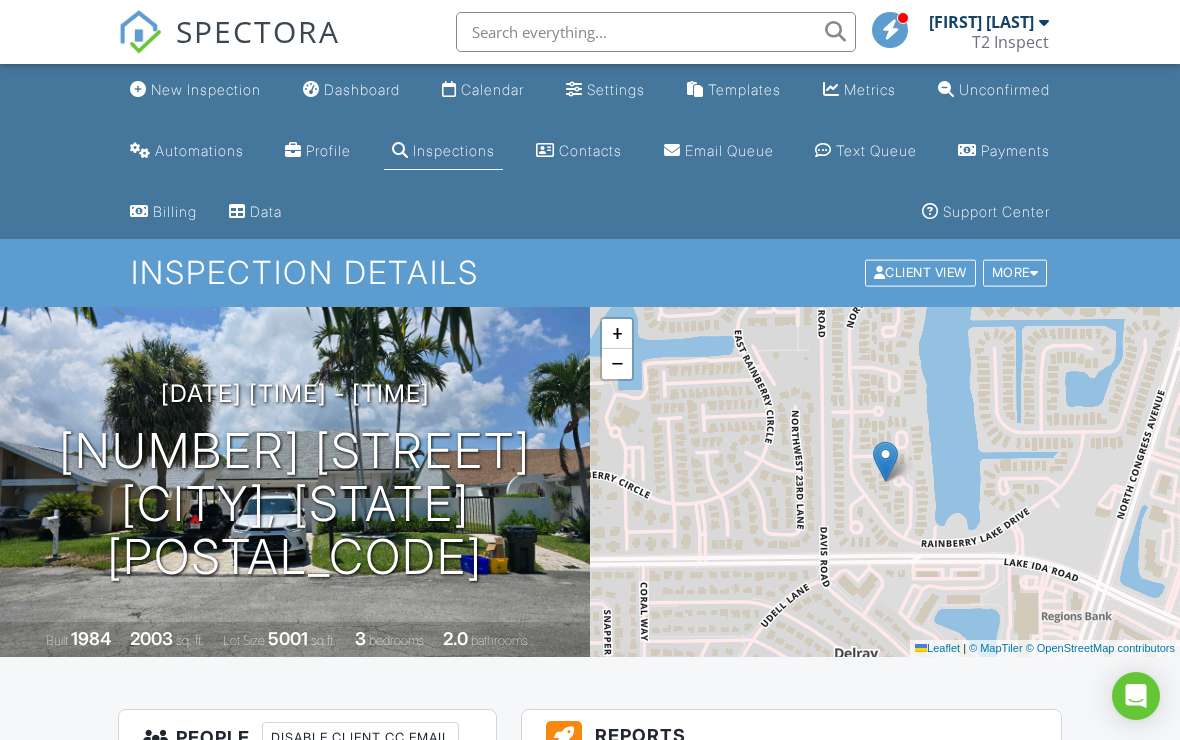 scroll, scrollTop: 0, scrollLeft: 0, axis: both 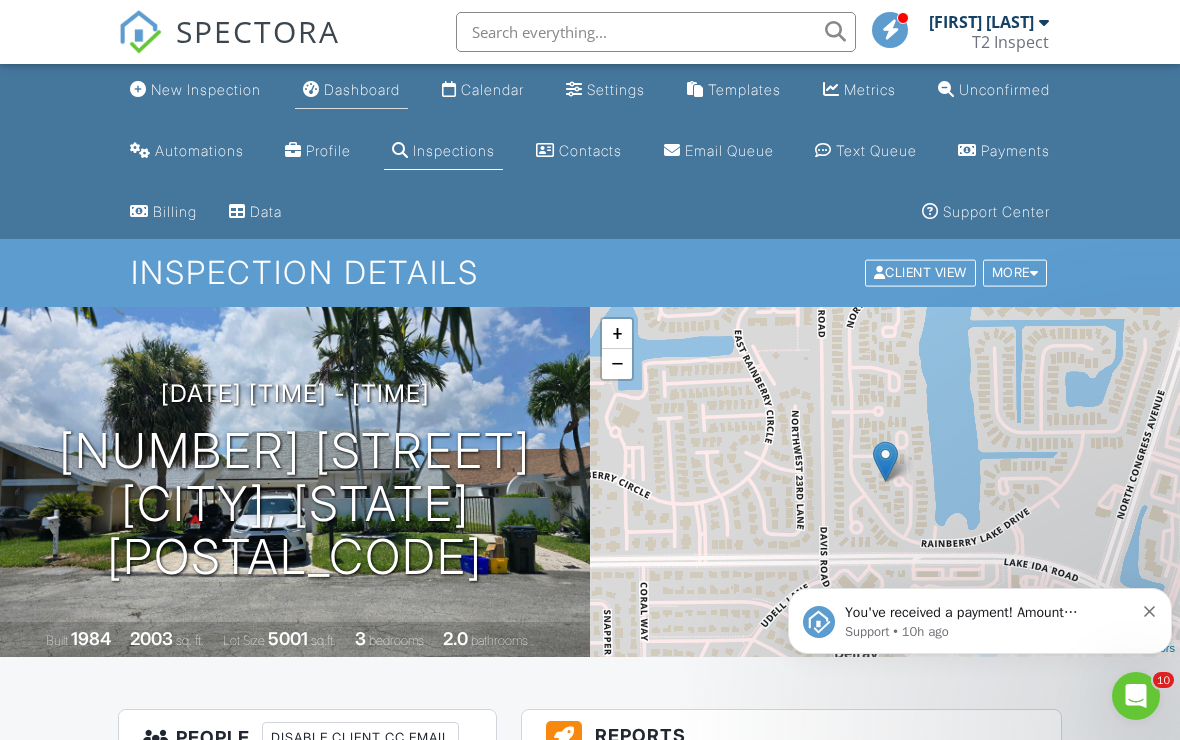 click on "Dashboard" at bounding box center (362, 89) 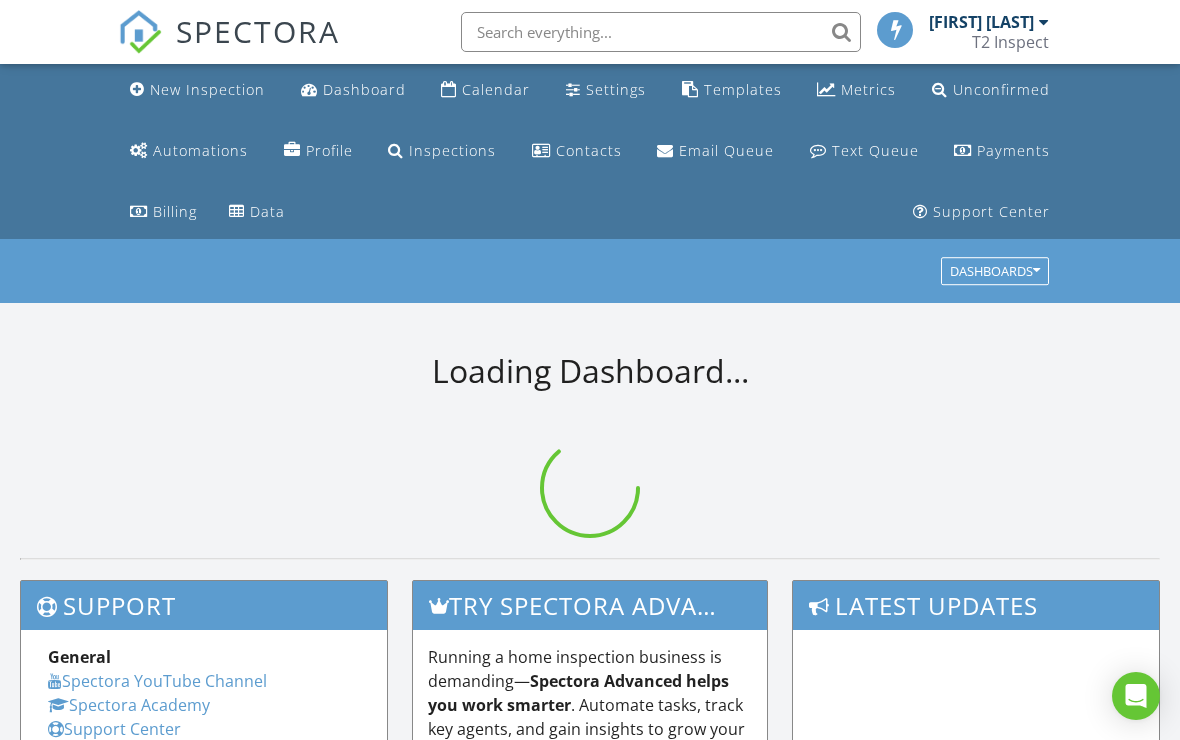 scroll, scrollTop: 0, scrollLeft: 0, axis: both 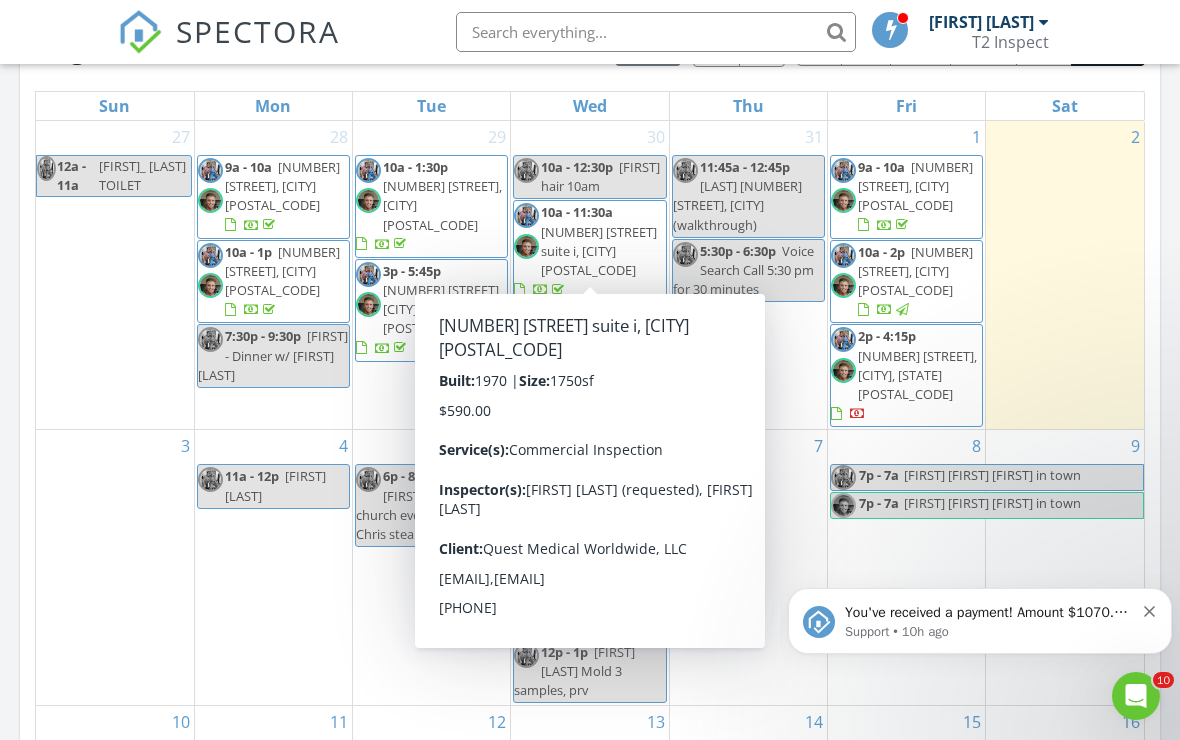 click on "[NUMBER] [STREET] suite i, [CITY] [POSTAL_CODE]" at bounding box center [599, 251] 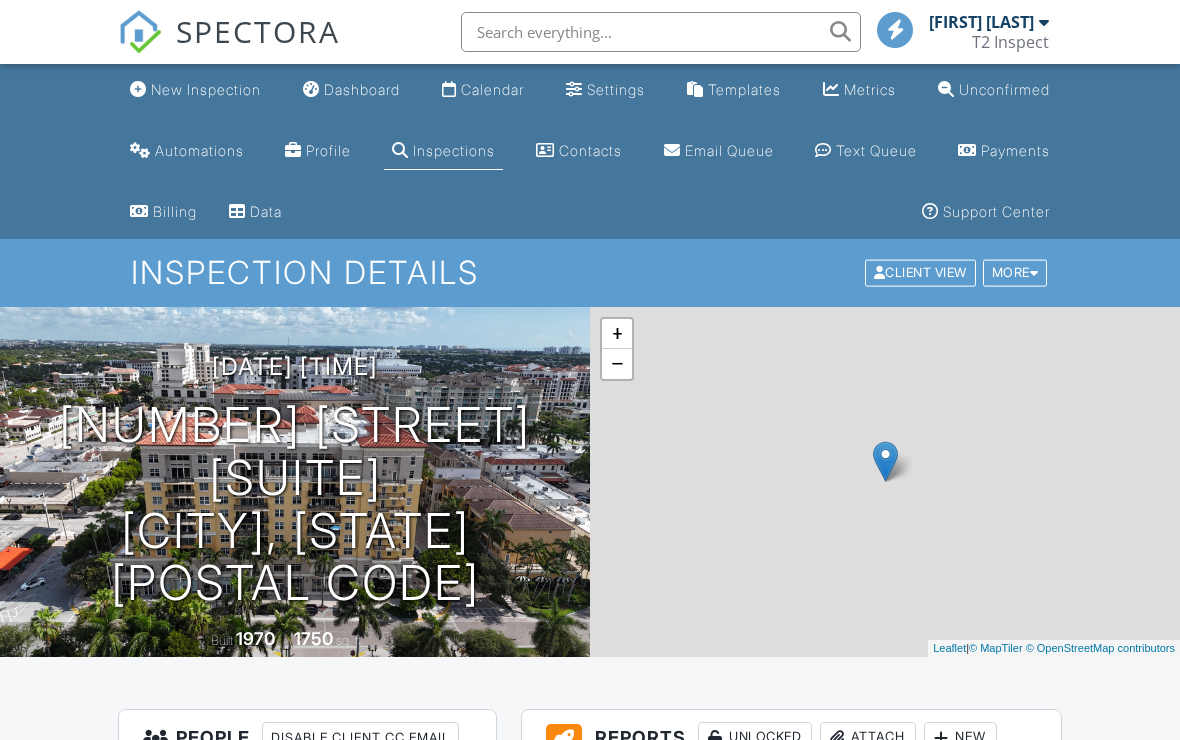 scroll, scrollTop: 0, scrollLeft: 0, axis: both 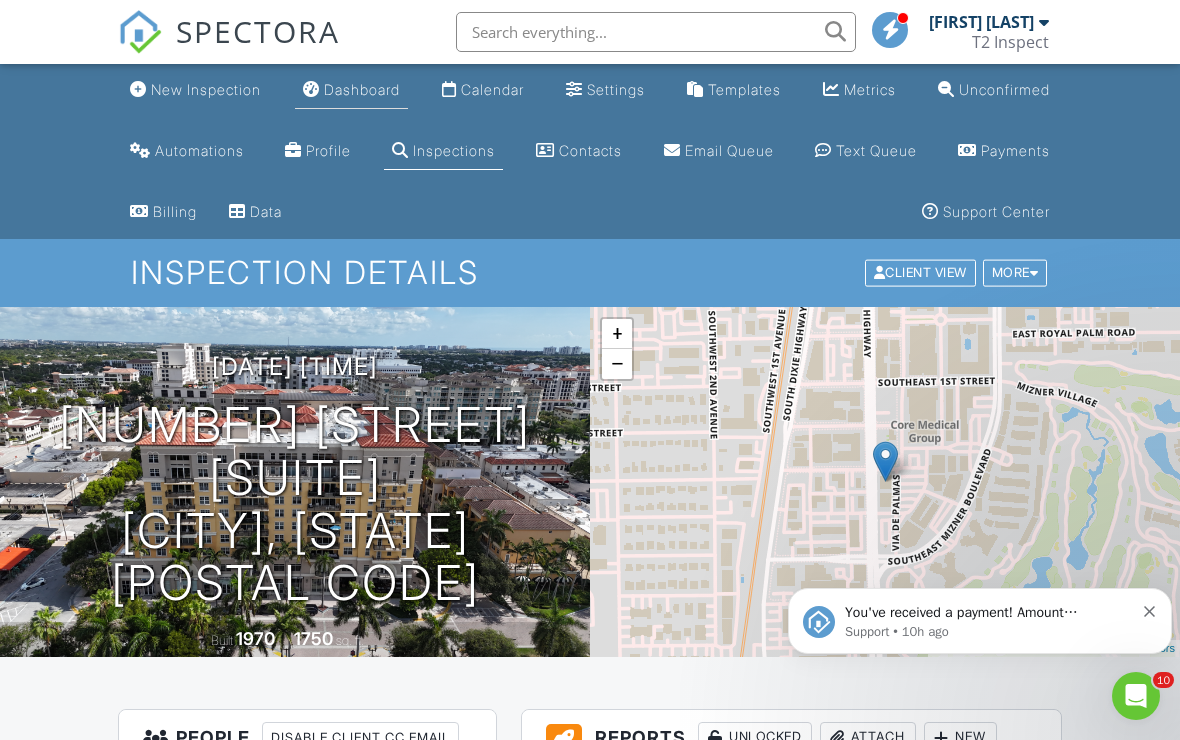 click on "Dashboard" at bounding box center (362, 89) 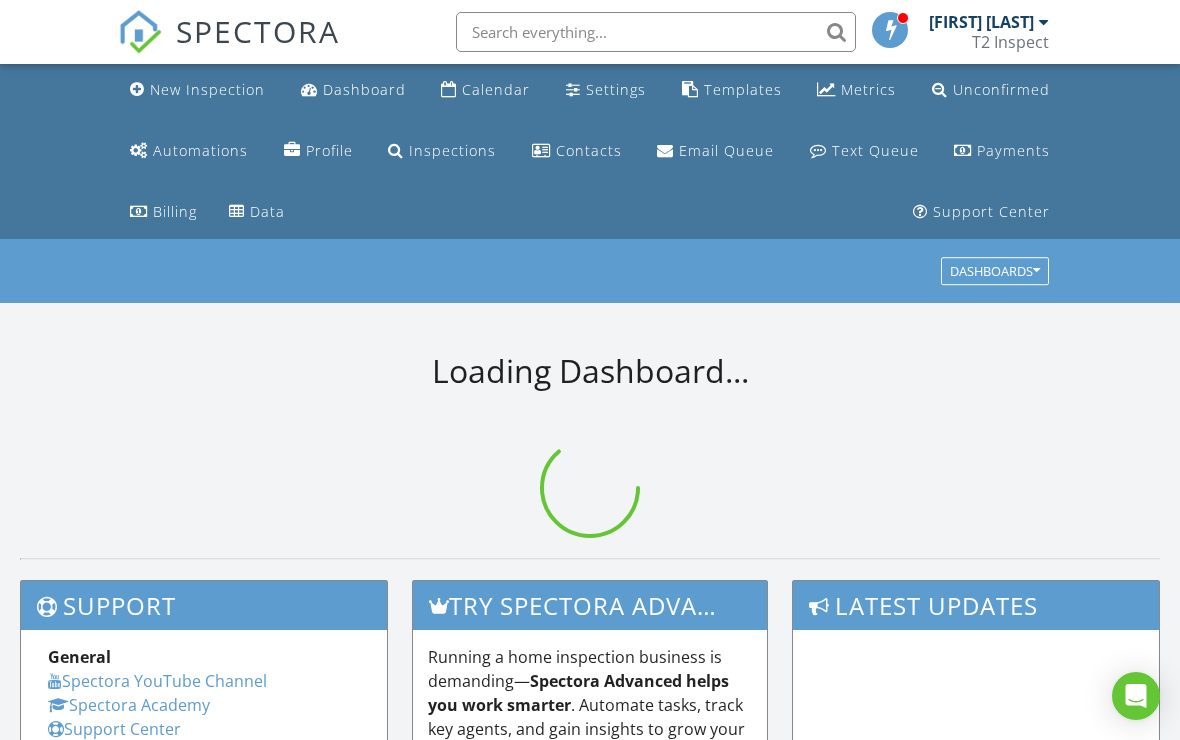 scroll, scrollTop: 0, scrollLeft: 0, axis: both 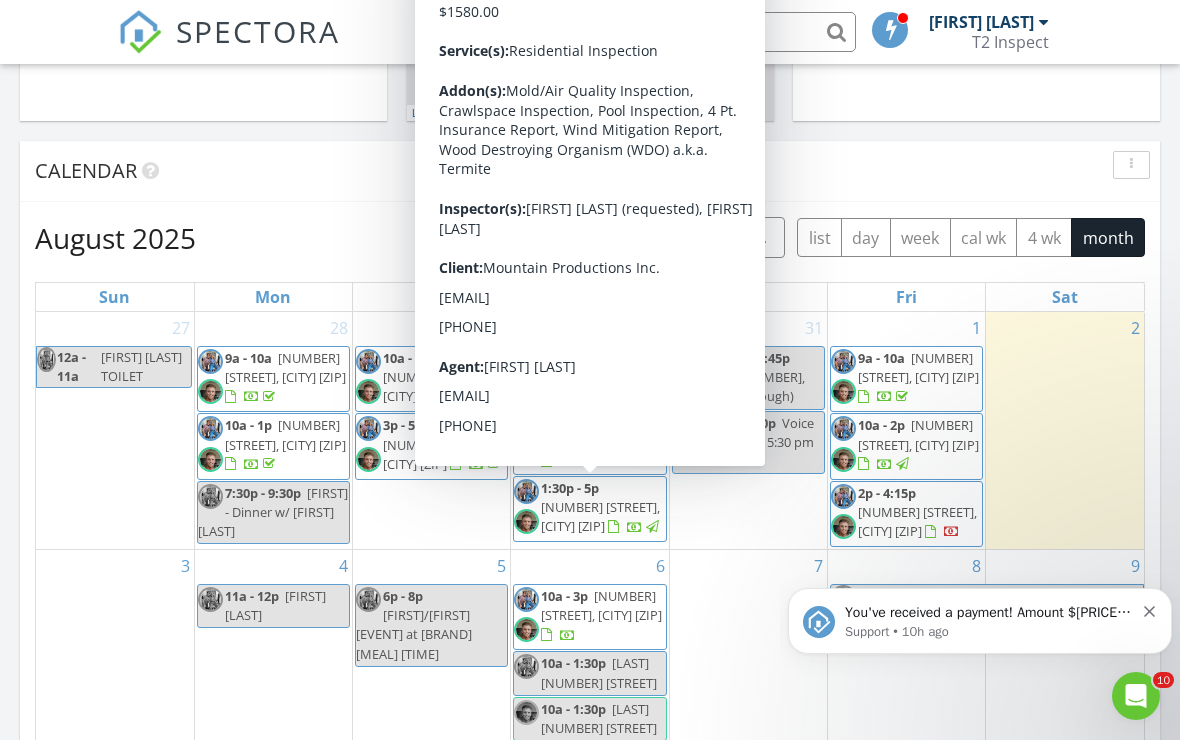 click on "[NUMBER] [STREET], [CITY] [ZIP]" at bounding box center (600, 516) 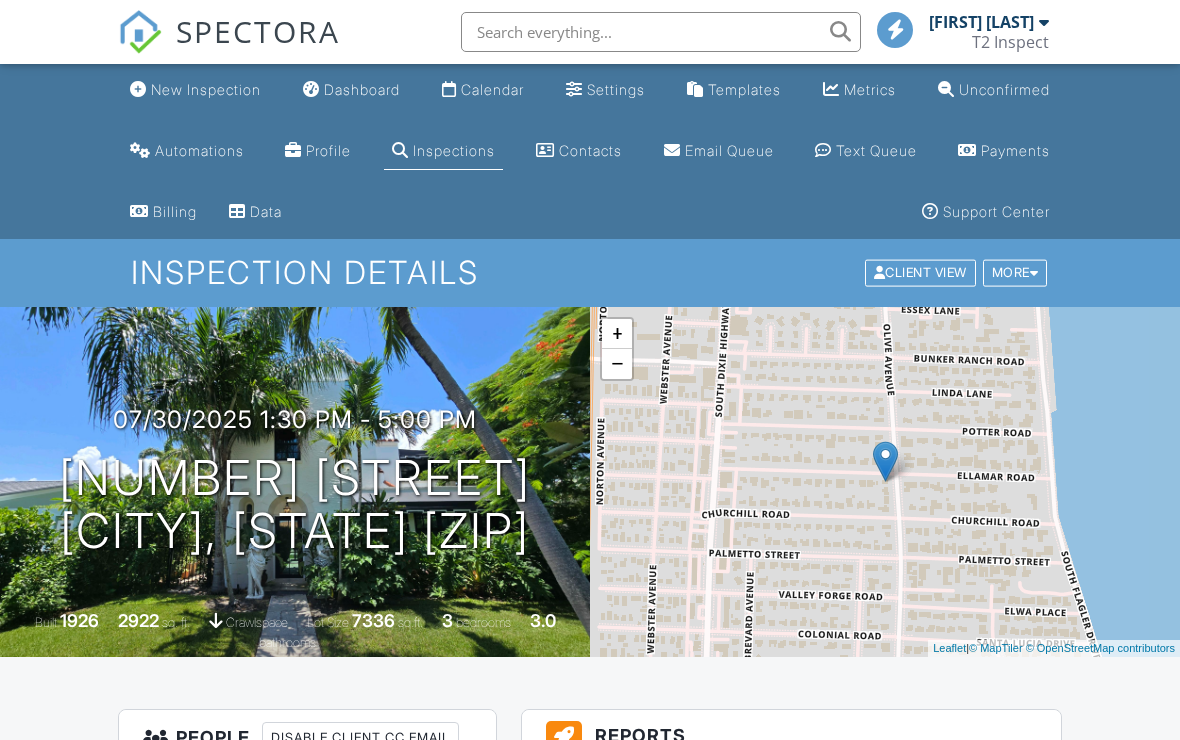 scroll, scrollTop: 0, scrollLeft: 0, axis: both 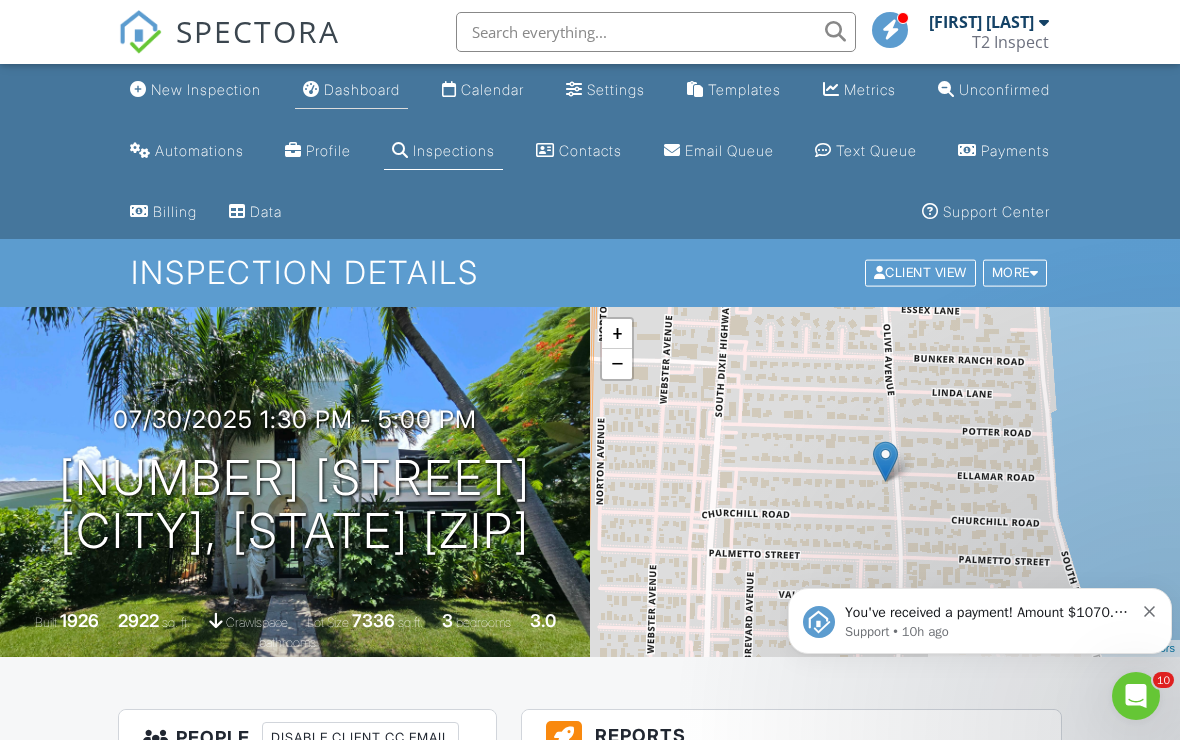 click on "Dashboard" at bounding box center [351, 90] 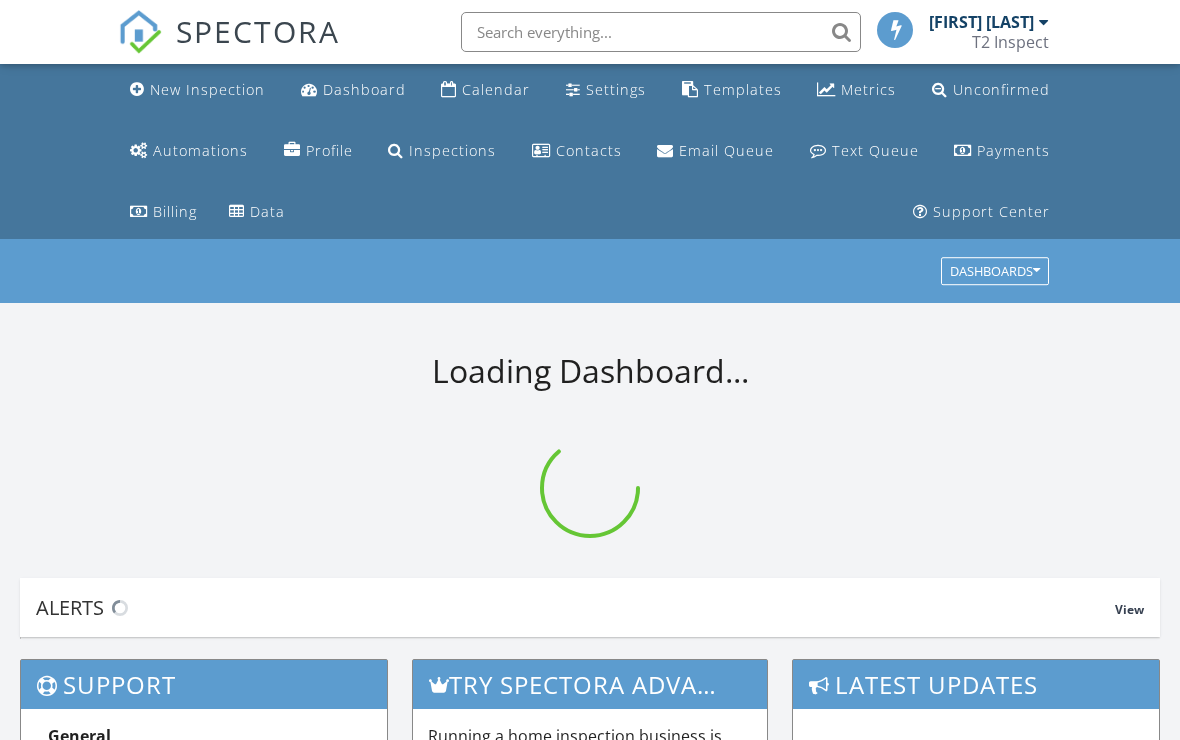scroll, scrollTop: 0, scrollLeft: 0, axis: both 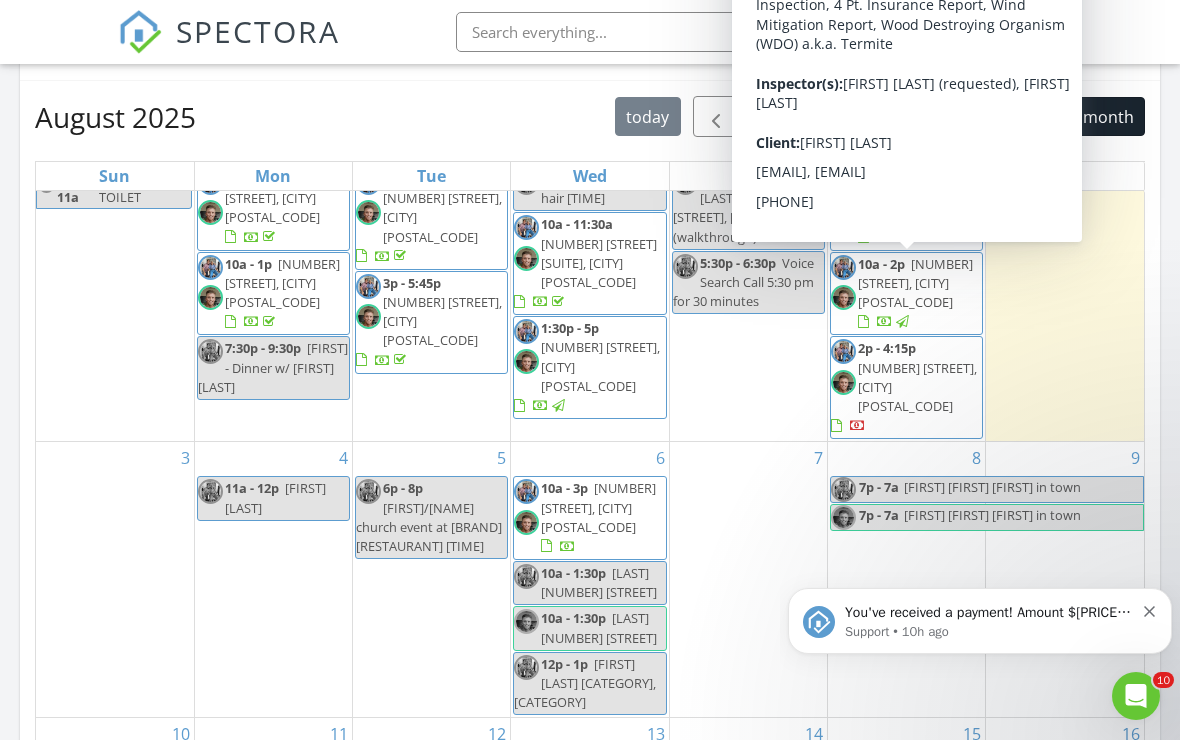 click on "[NUMBER] [STREET], [CITY] [POSTAL_CODE]" at bounding box center [915, 283] 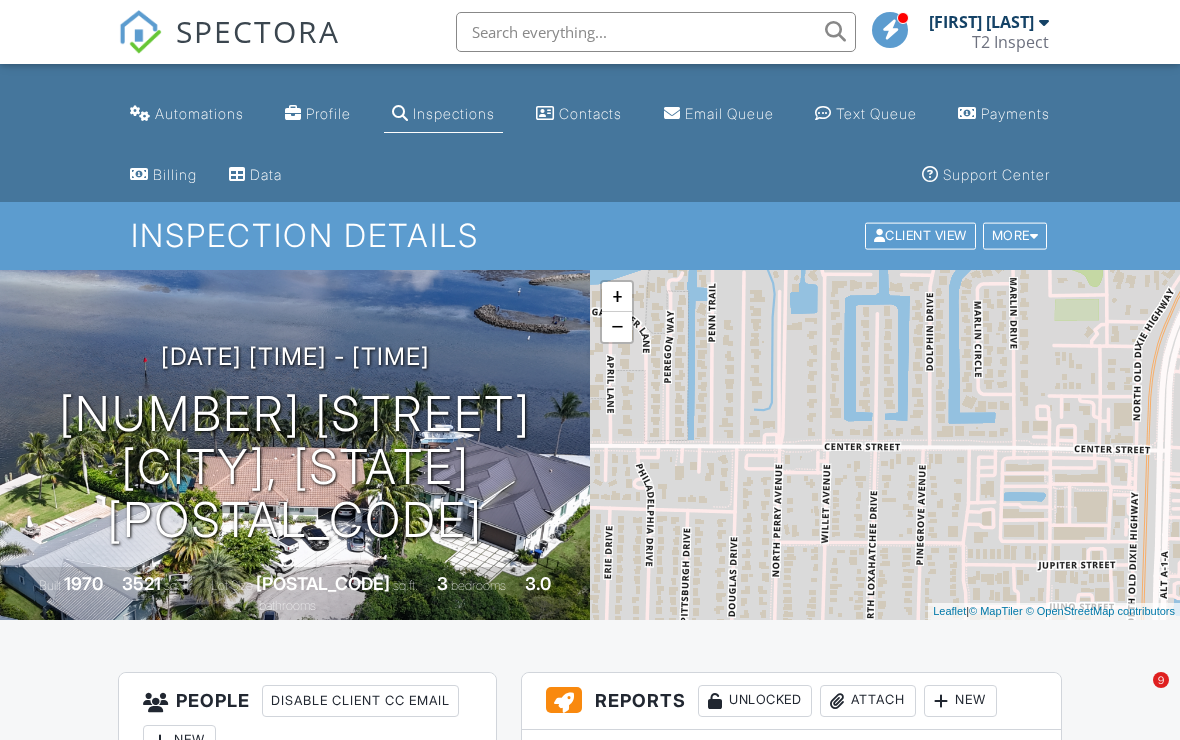 scroll, scrollTop: 177, scrollLeft: 0, axis: vertical 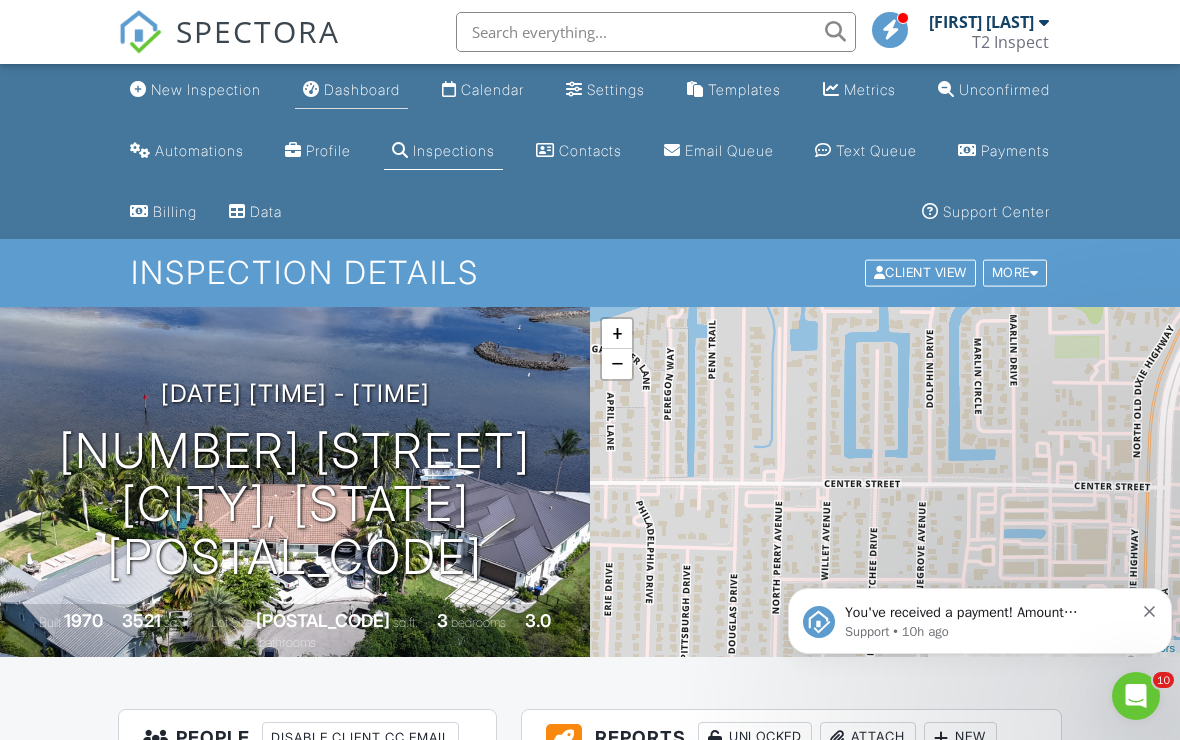click on "Dashboard" at bounding box center [362, 89] 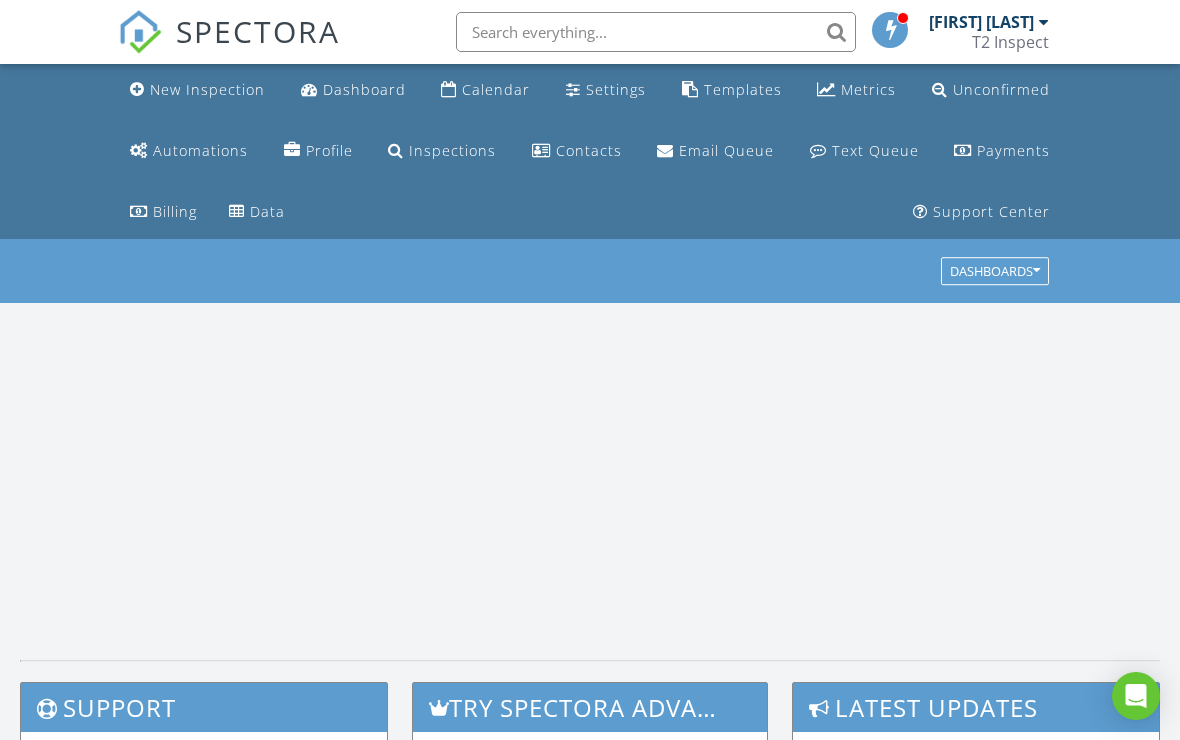 scroll, scrollTop: 0, scrollLeft: 0, axis: both 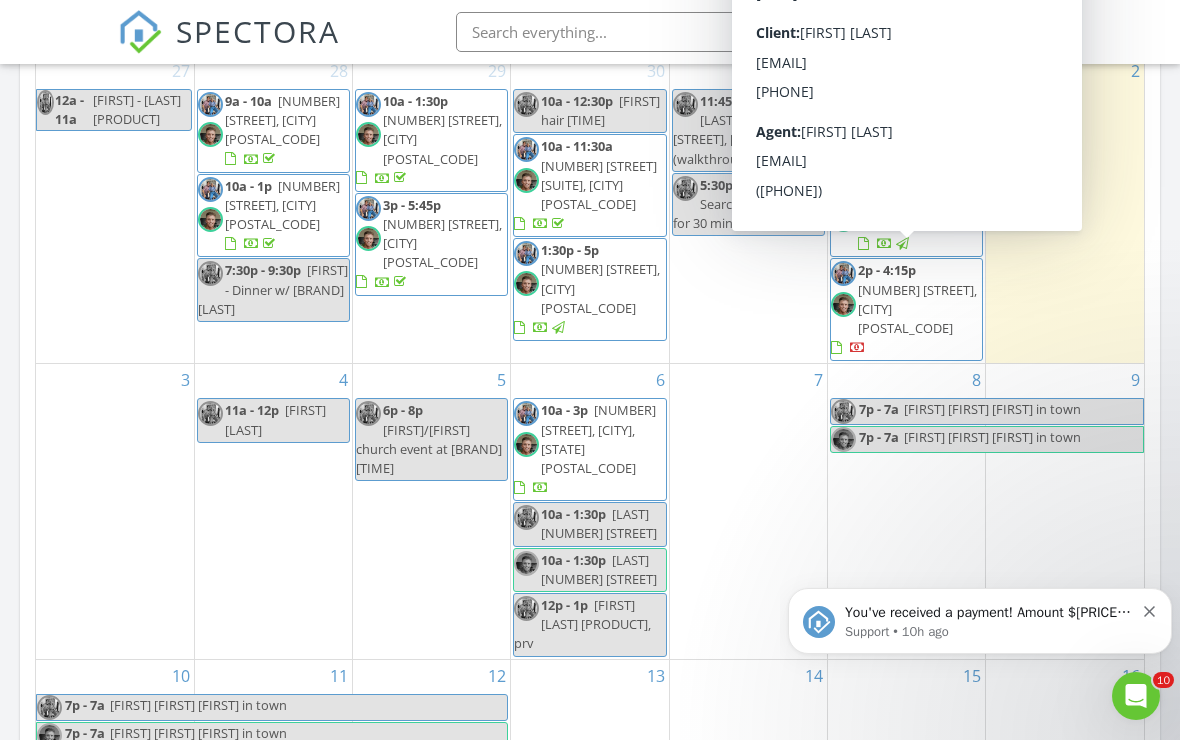 click on "227 Greymon Dr, West Palm Beach 33405" at bounding box center [917, 309] 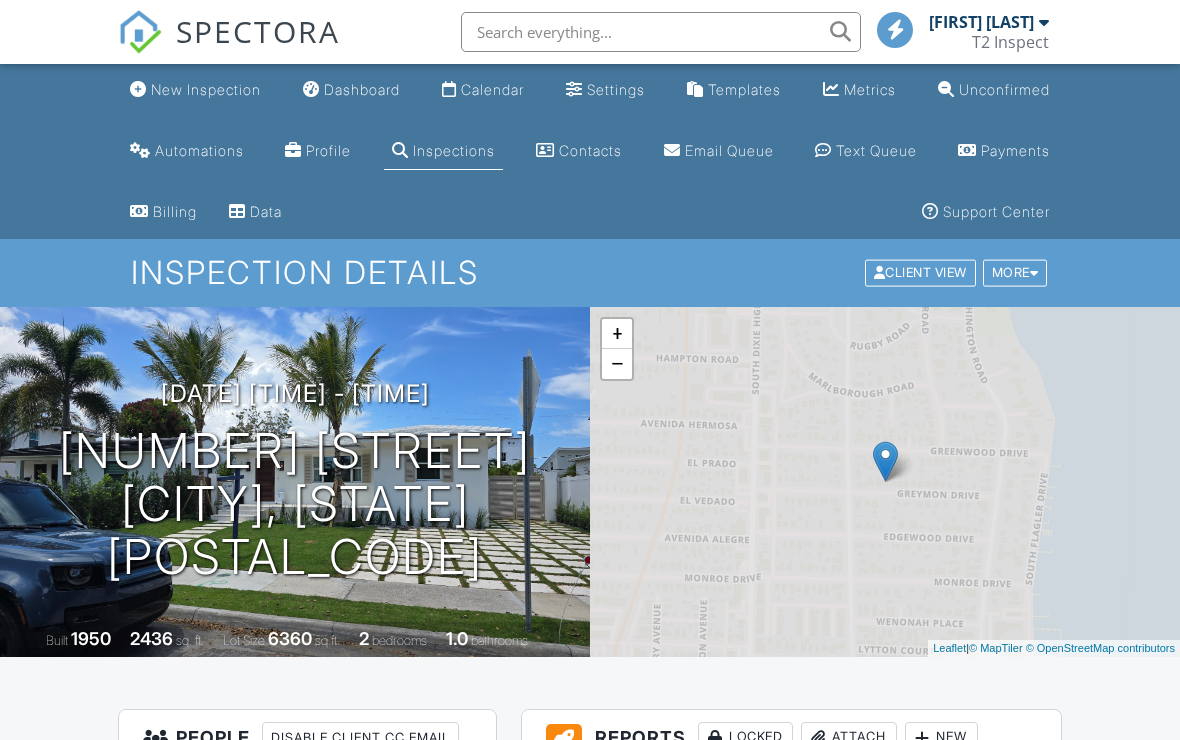 scroll, scrollTop: 0, scrollLeft: 0, axis: both 